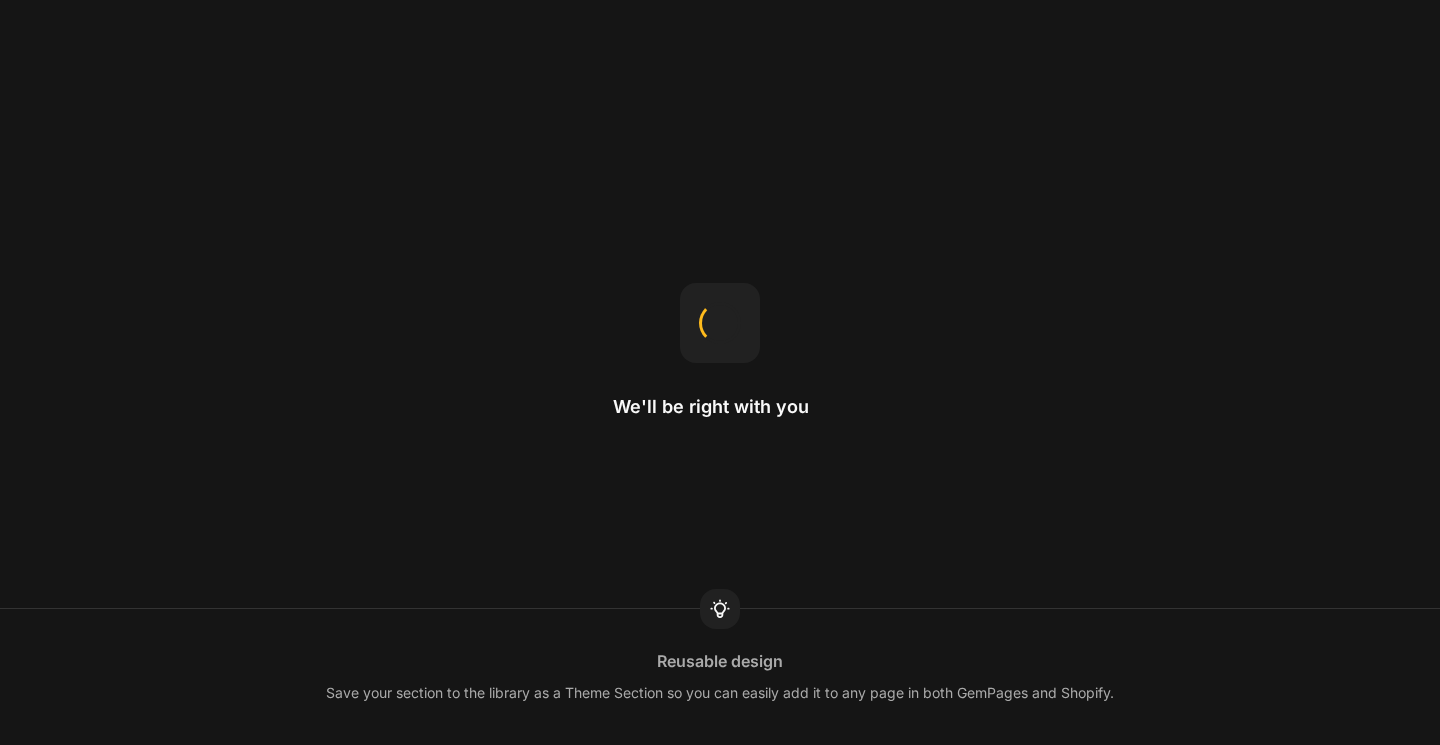 scroll, scrollTop: 0, scrollLeft: 0, axis: both 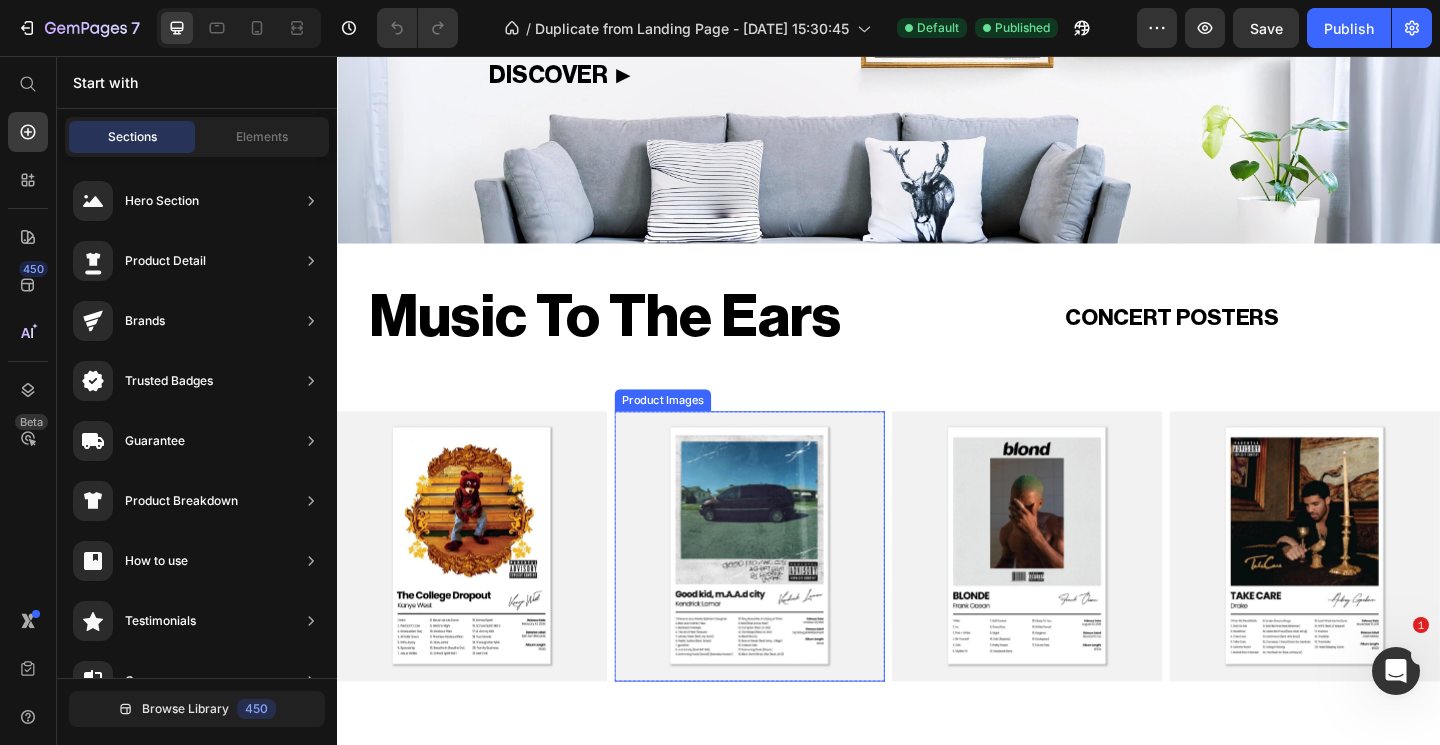 click on "Music To The Ears" at bounding box center [629, 340] 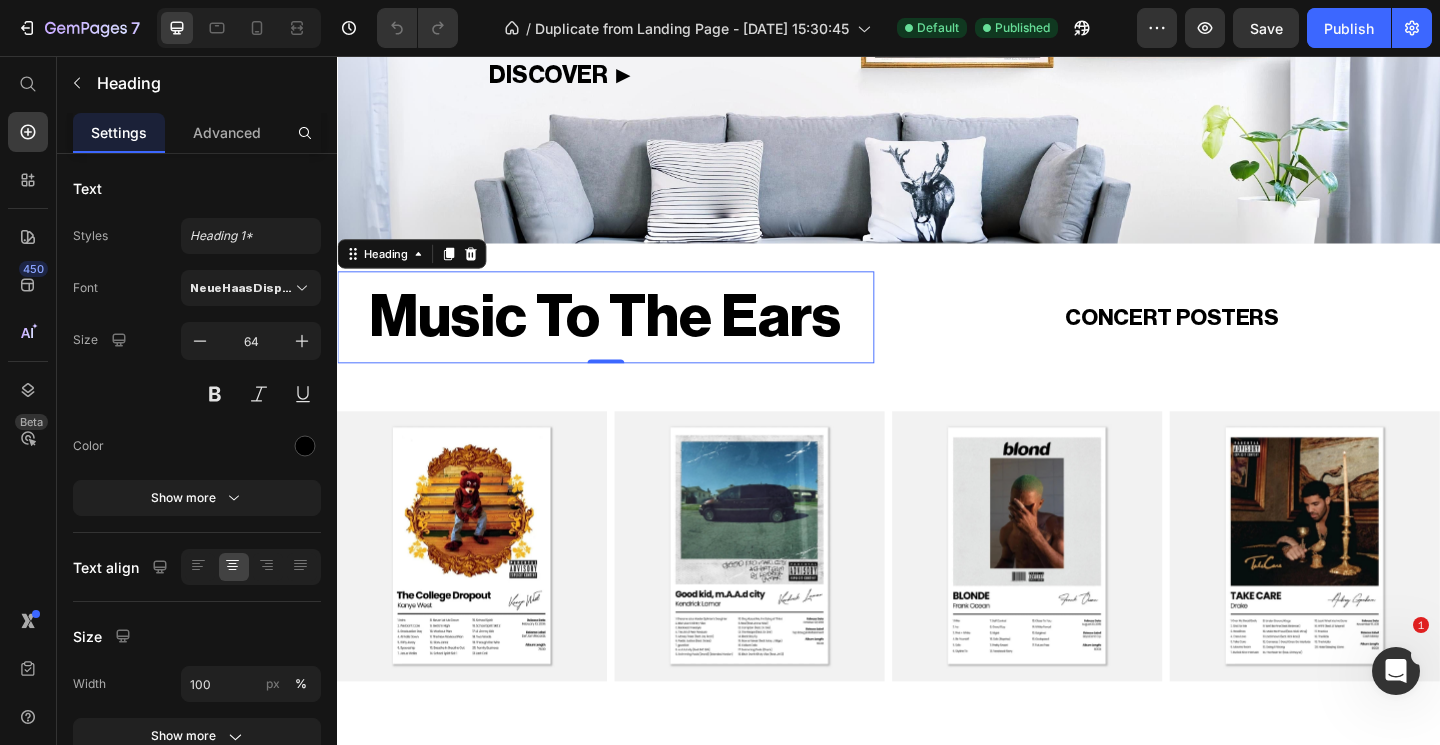 click on "Music To The Ears" at bounding box center [629, 340] 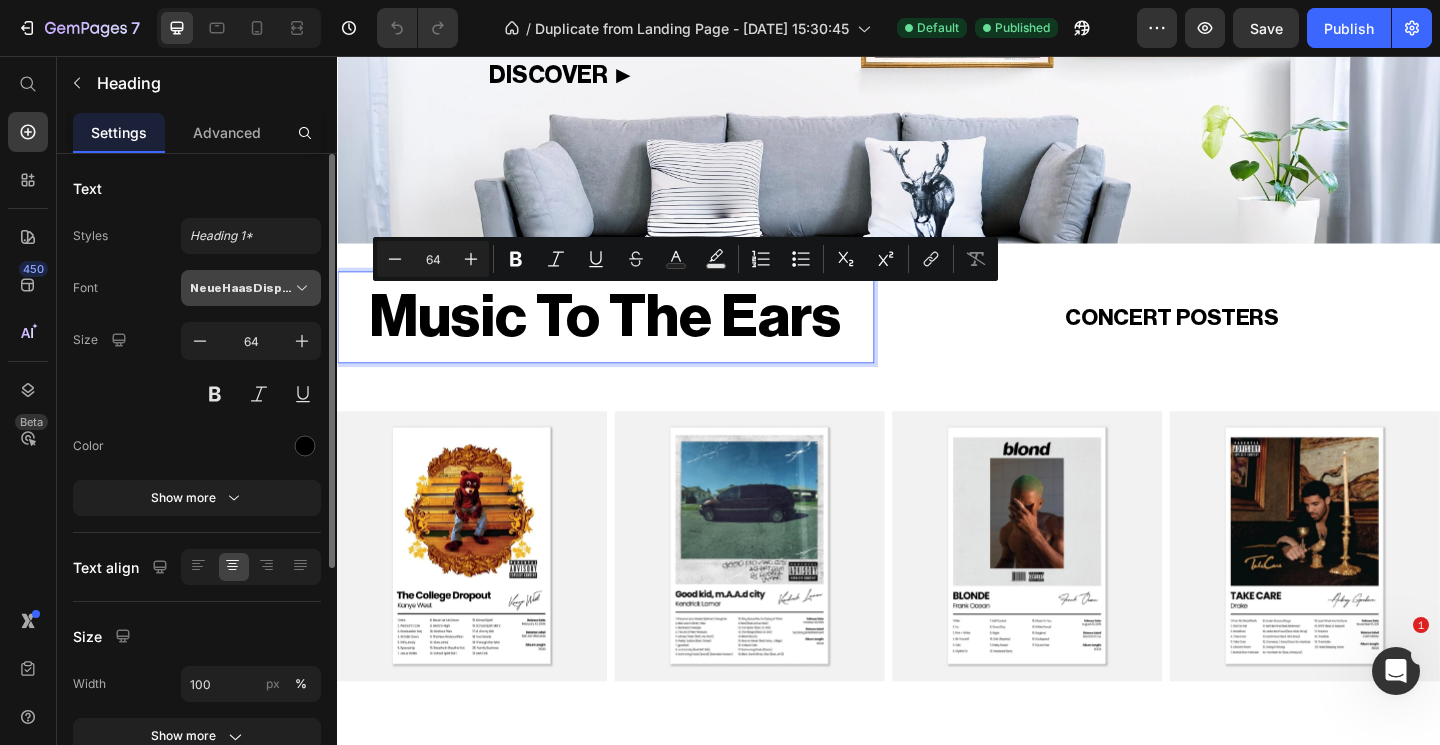 click on "NeueHaasDisplayBold" at bounding box center (251, 288) 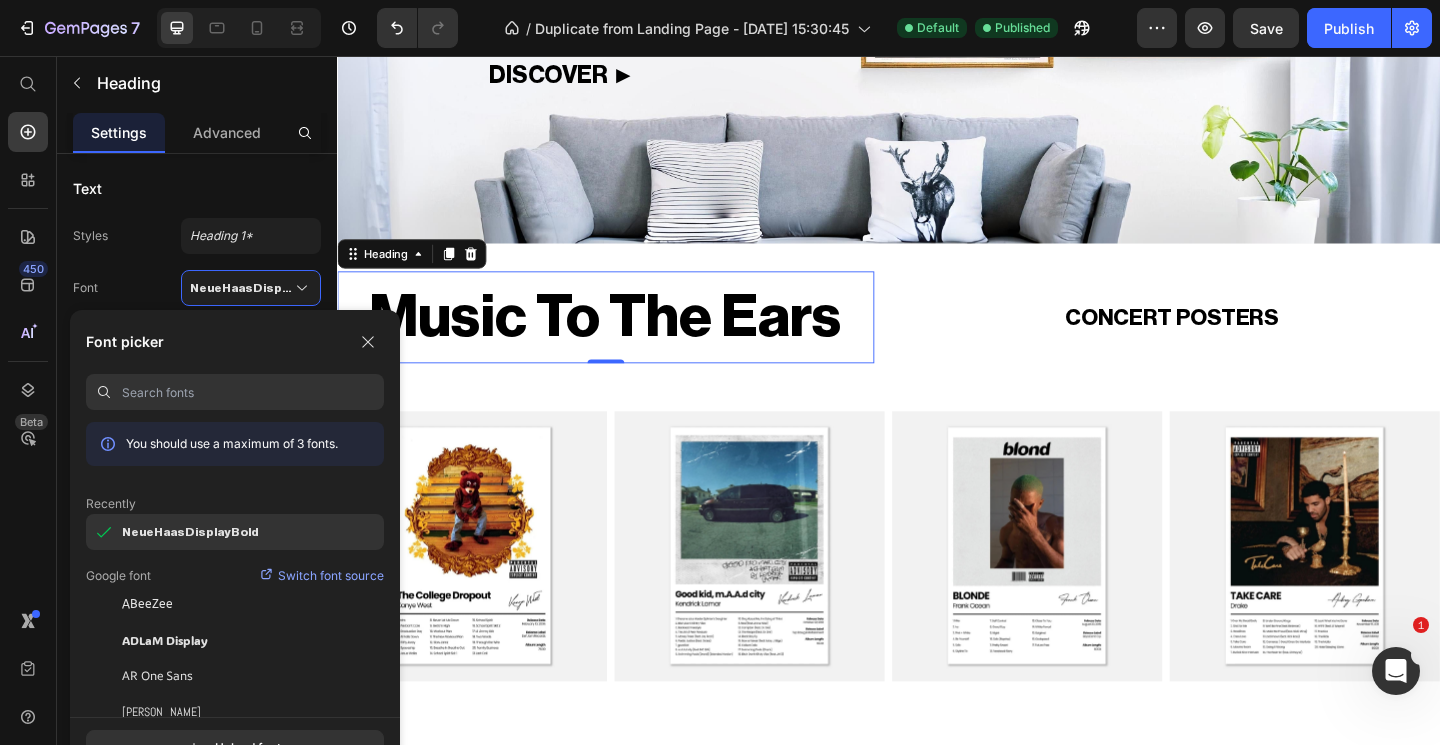 drag, startPoint x: 285, startPoint y: 531, endPoint x: 135, endPoint y: 530, distance: 150.00333 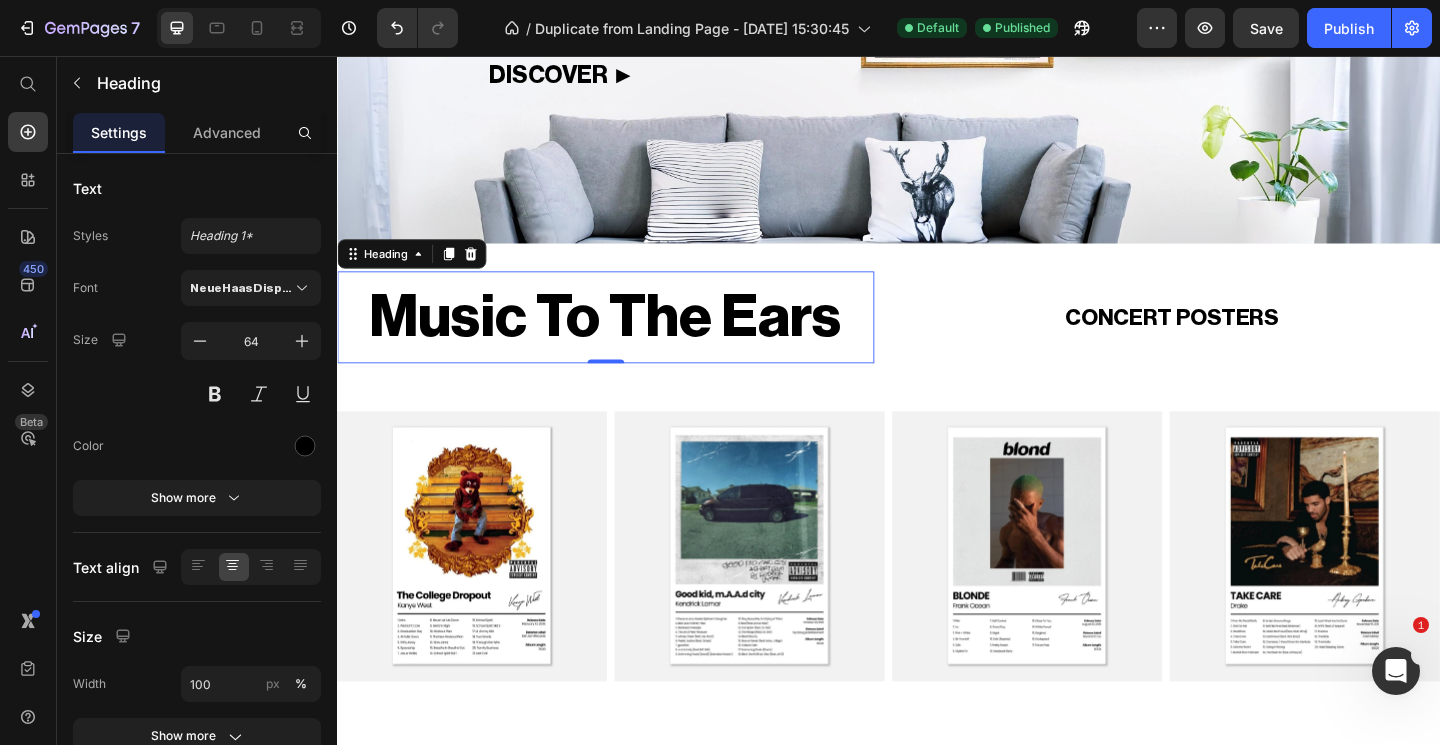 click on "Text Styles Heading 1* Font NeueHaasDisplayBold Size 64 Color Show more" 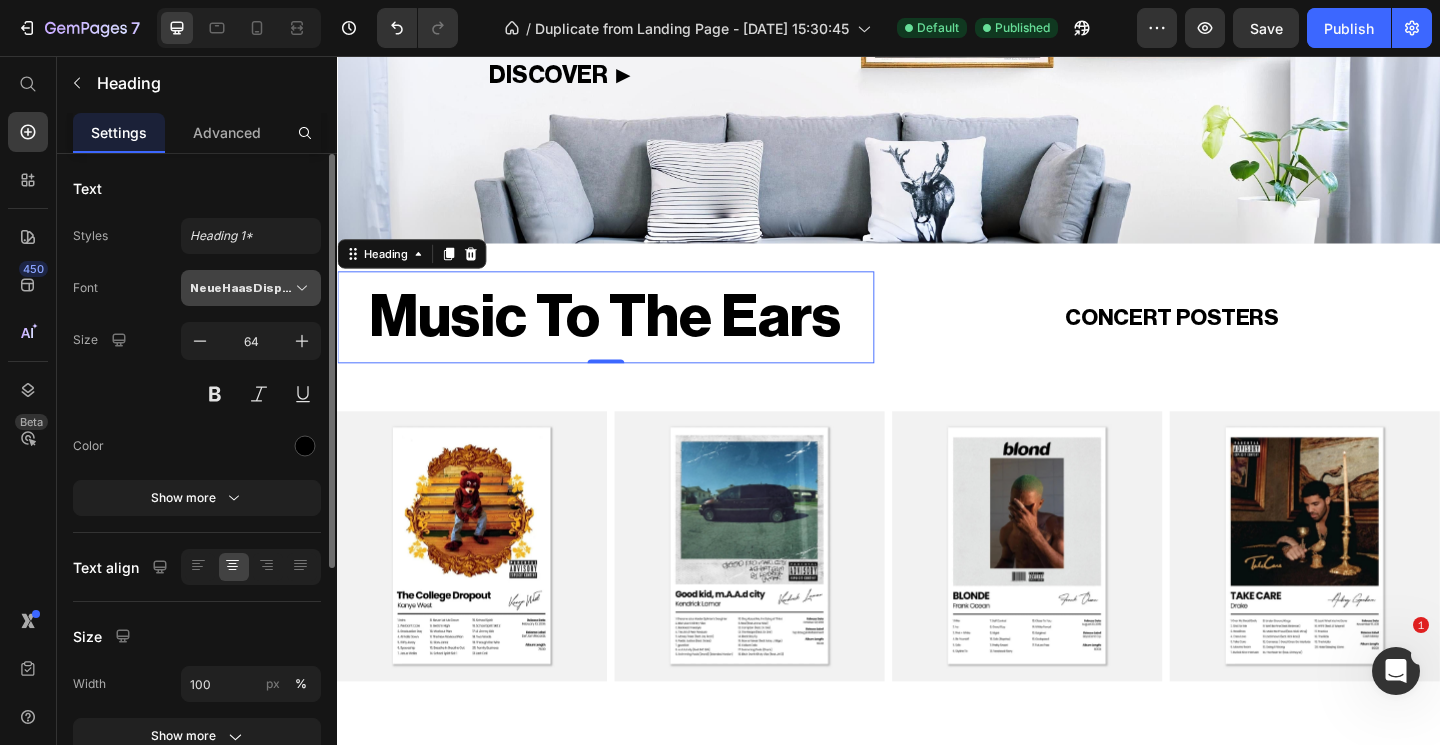 click on "NeueHaasDisplayBold" at bounding box center [251, 288] 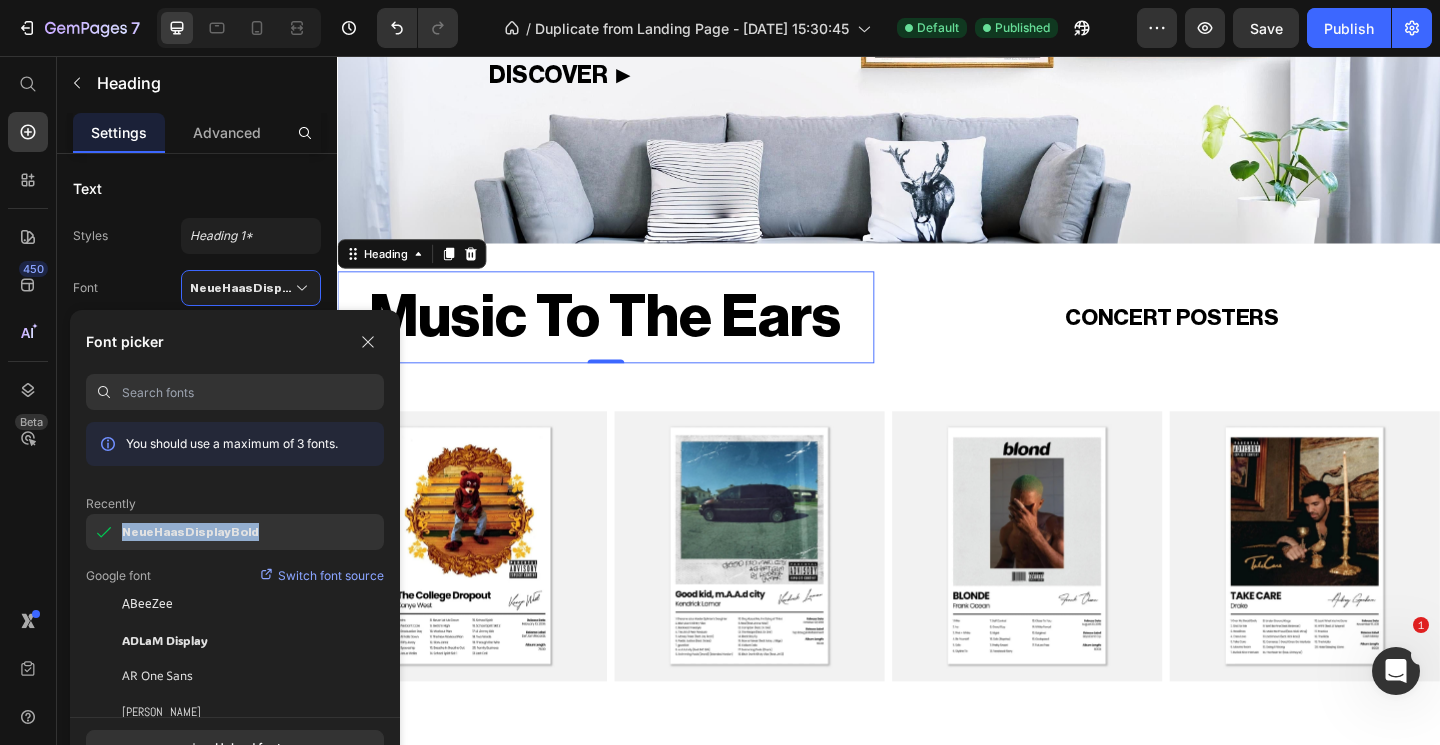 click on "NeueHaasDisplayBold" at bounding box center (190, 532) 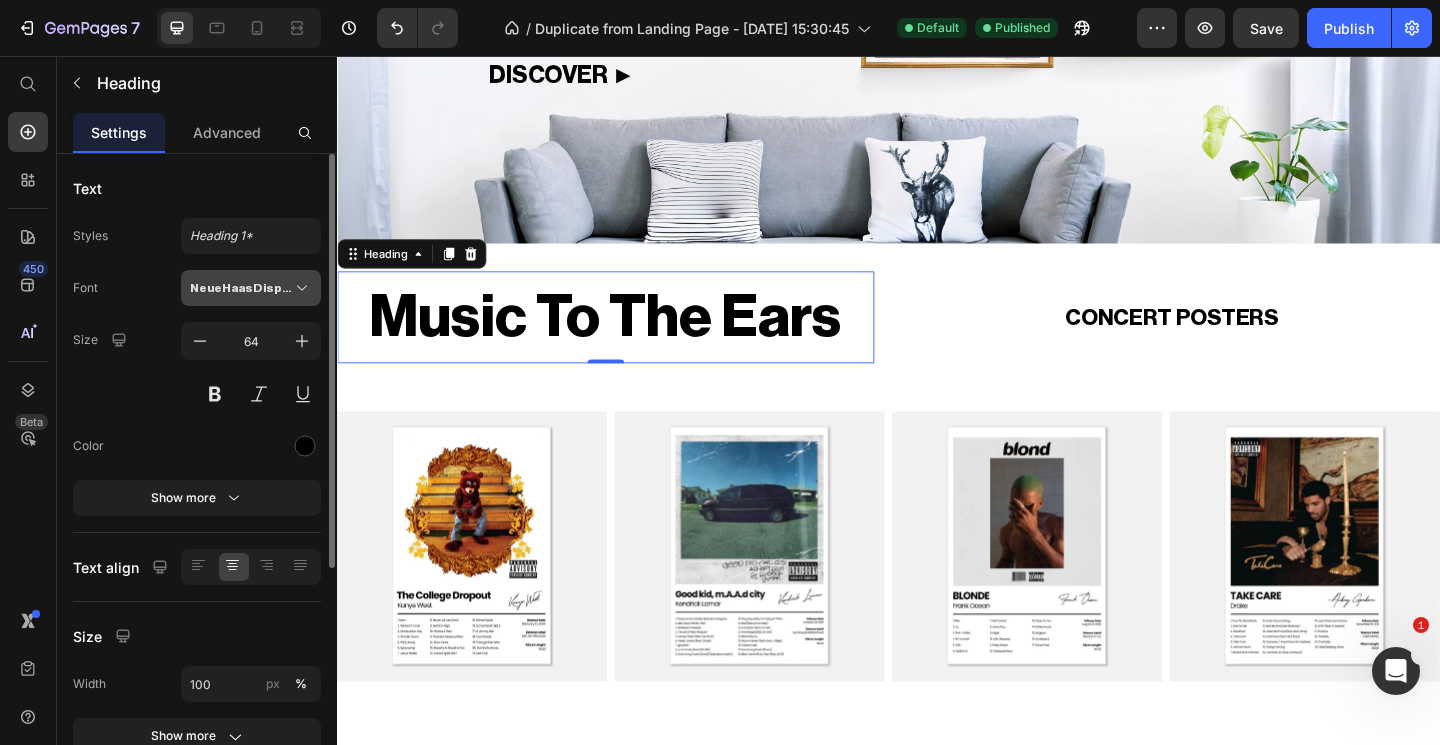 click on "Font NeueHaasDisplayBold Size 64 Color Show more" at bounding box center (197, 393) 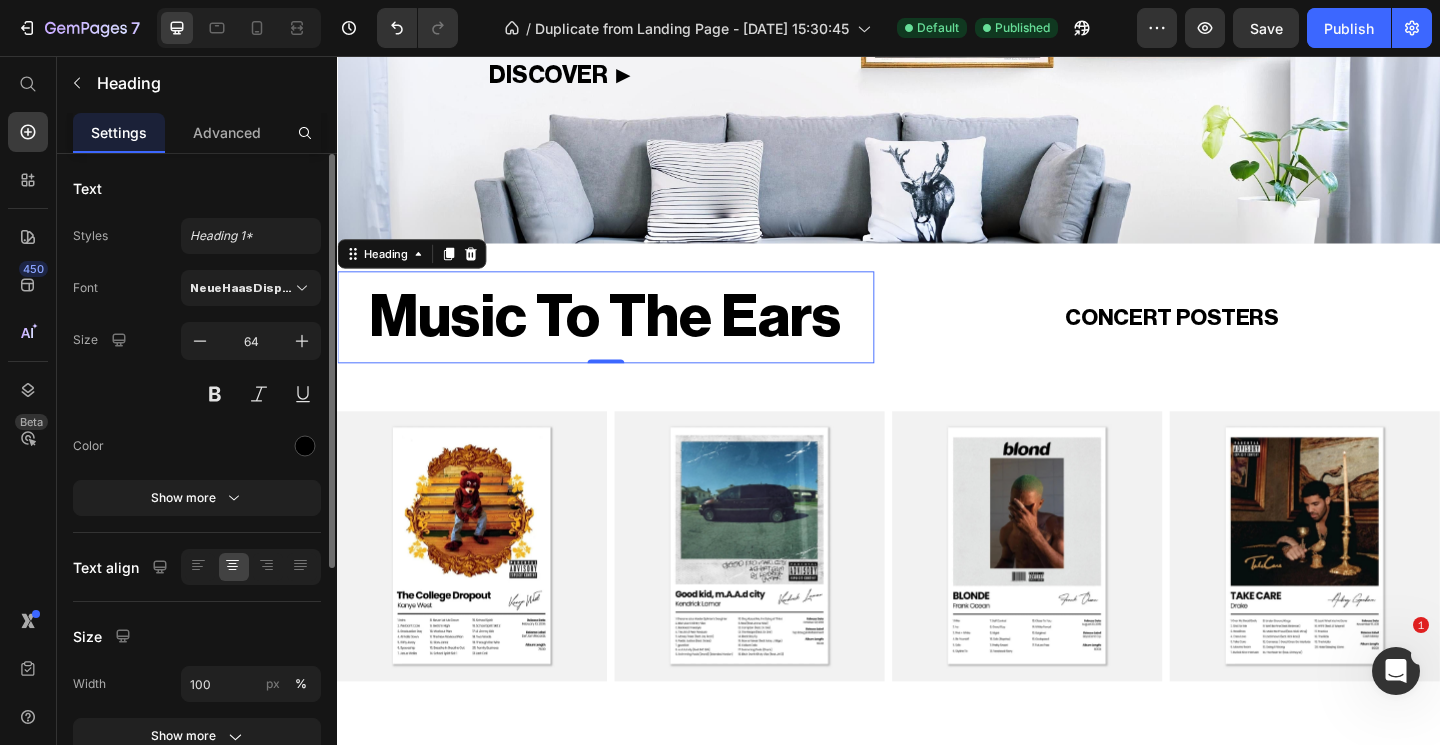 click on "Font NeueHaasDisplayBold Size 64 Color Show more" at bounding box center (197, 393) 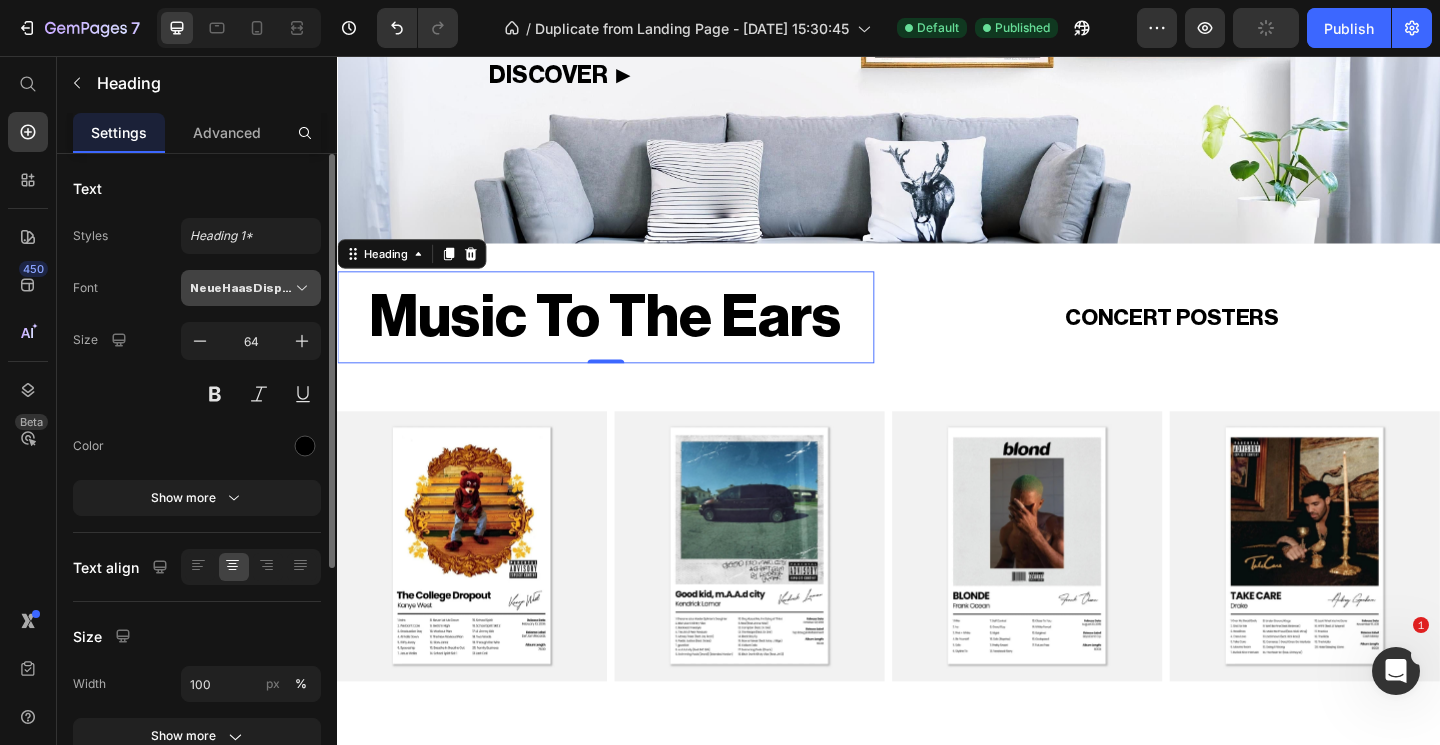 click on "NeueHaasDisplayBold" at bounding box center [251, 288] 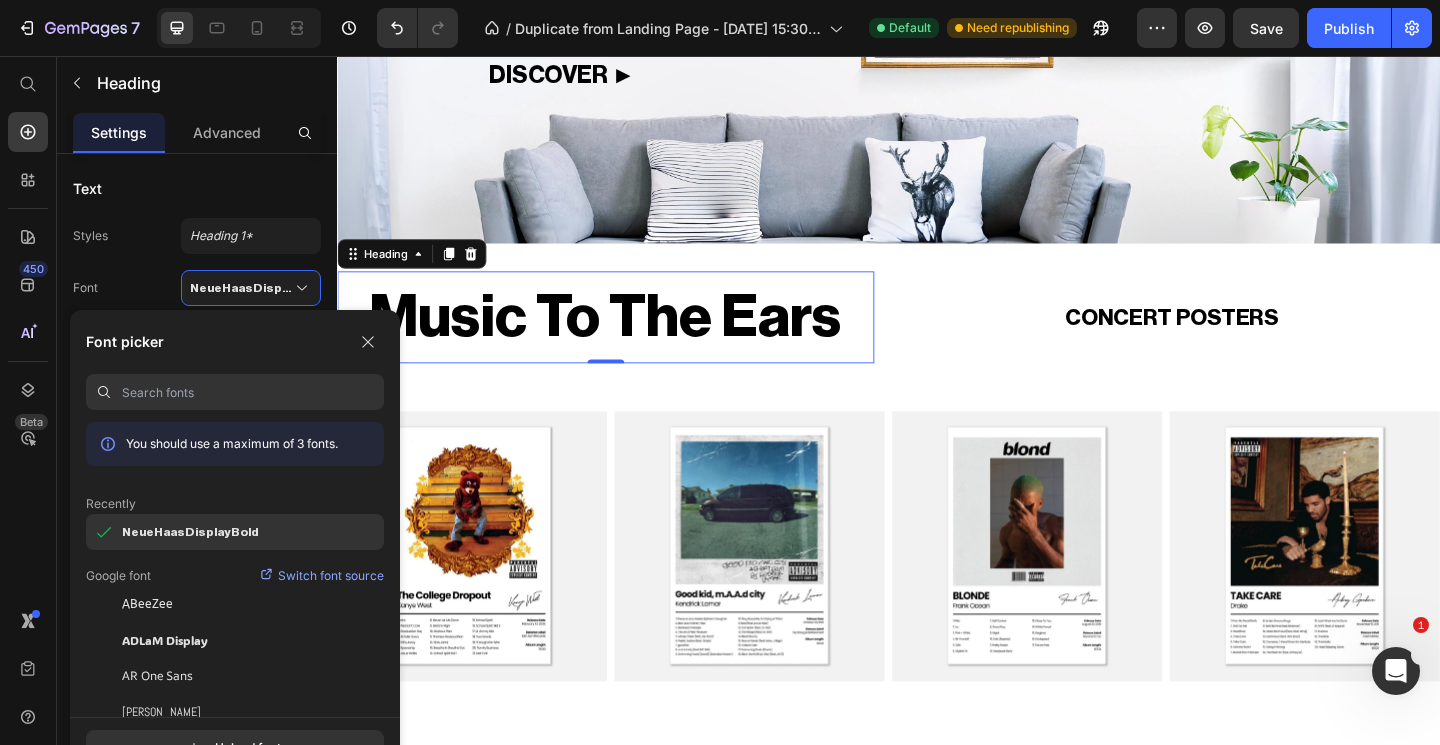 click on "NeueHaasDisplayBold" at bounding box center [190, 532] 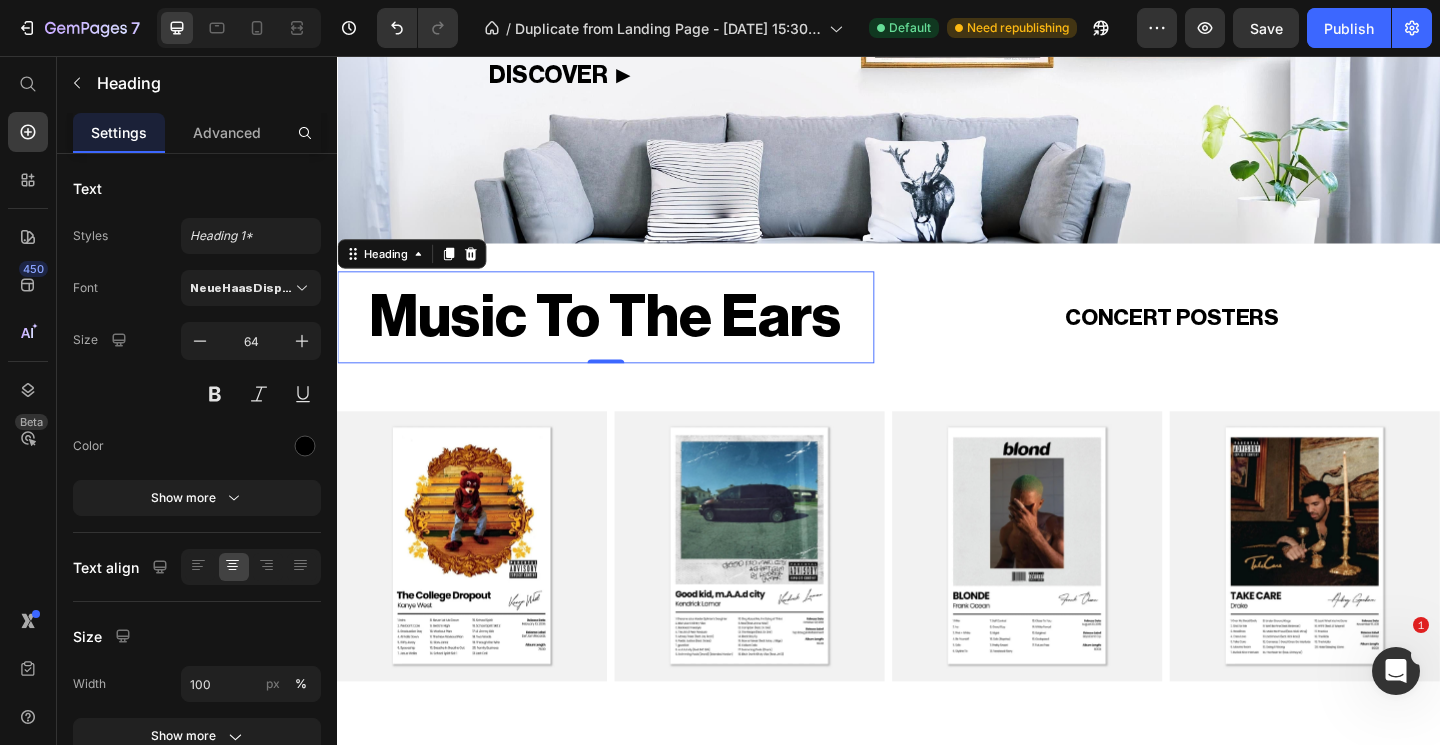 click on "7   /  Duplicate from Landing Page - [DATE] 15:30:45 Default Need republishing Preview  Save   Publish  450 Beta Start with Sections Elements Hero Section Product Detail Brands Trusted Badges Guarantee Product Breakdown How to use Testimonials Compare Bundle FAQs Social Proof Brand Story Product List Collection Blog List Contact Sticky Add to Cart Custom Footer Browse Library 450 Layout
Row
Row
Row
Row Text
Heading
Text Block Button
Button
Button
Sticky Back to top Media
Image" at bounding box center (720, 0) 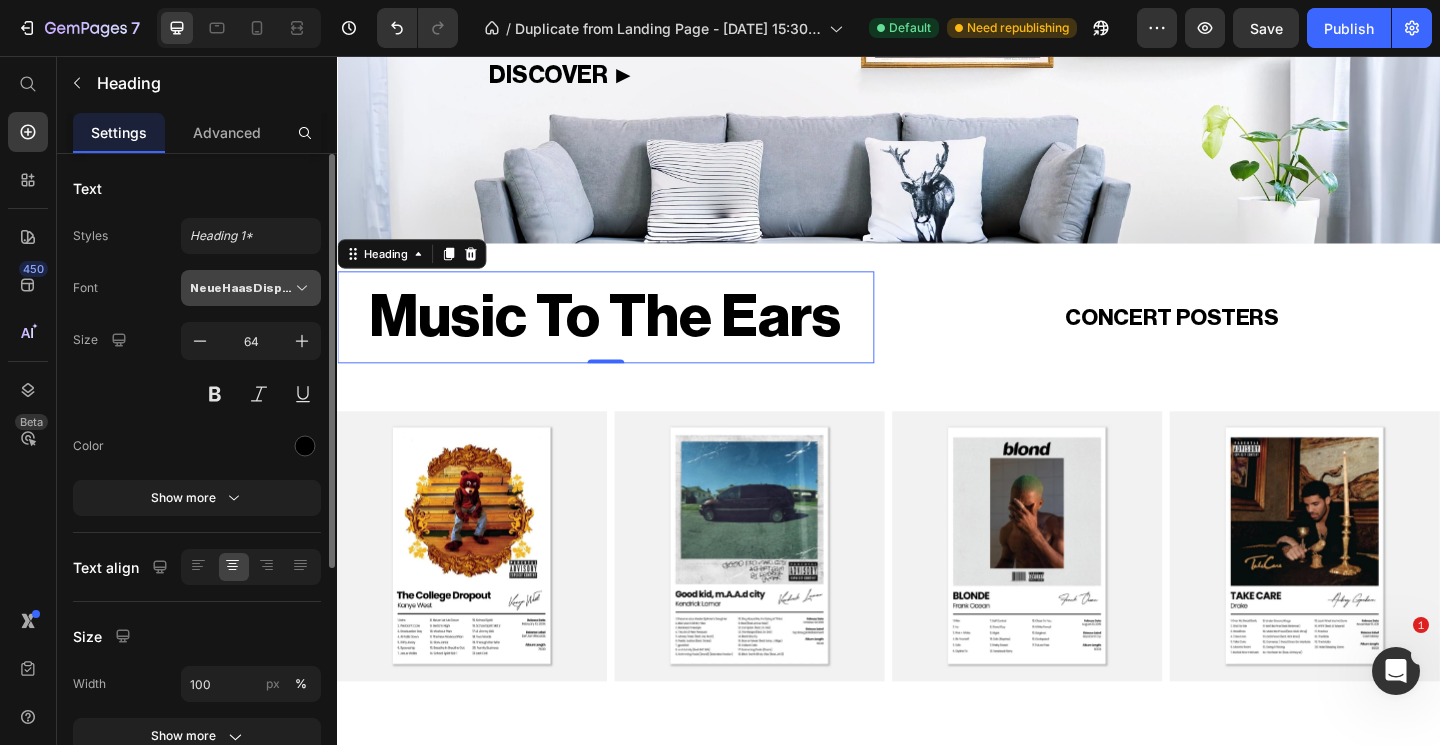 click on "NeueHaasDisplayBold" at bounding box center [251, 288] 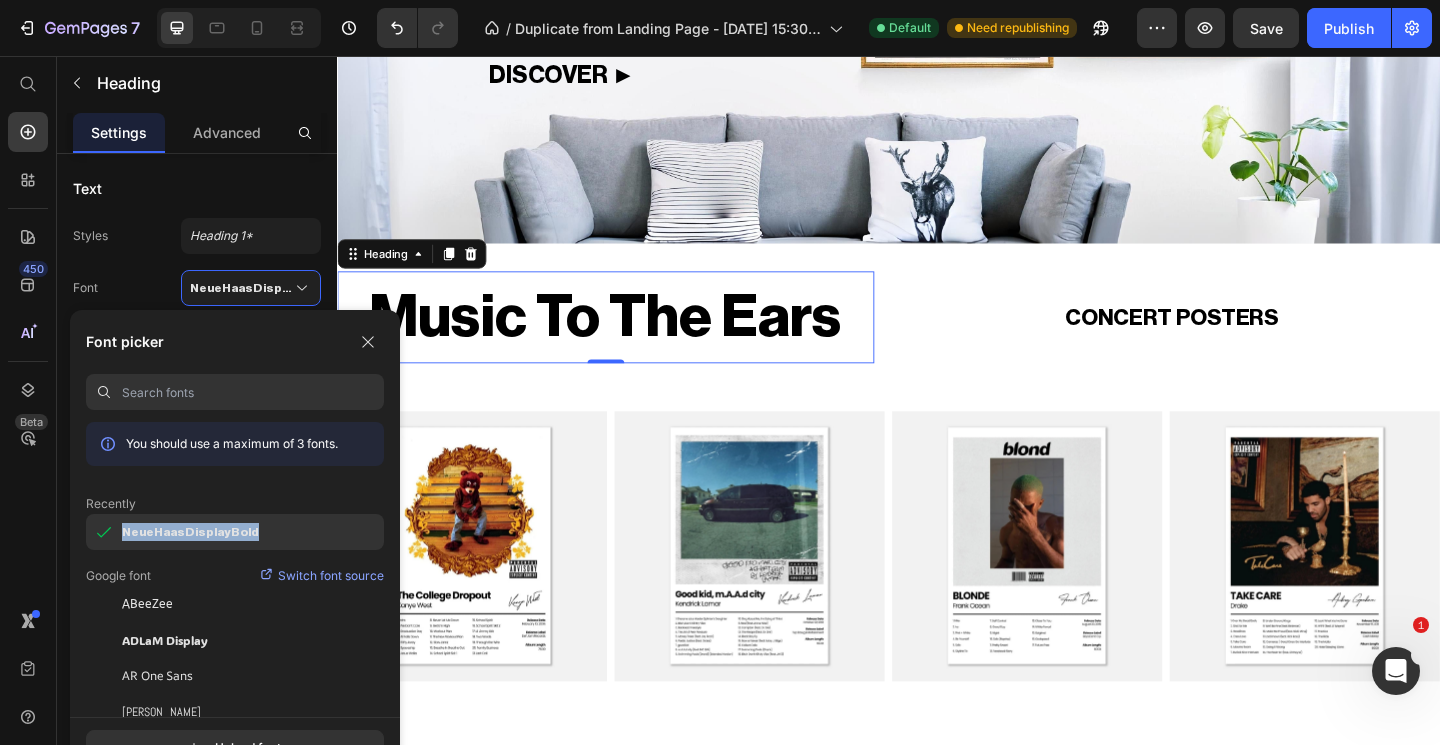 drag, startPoint x: 249, startPoint y: 536, endPoint x: 124, endPoint y: 532, distance: 125.06398 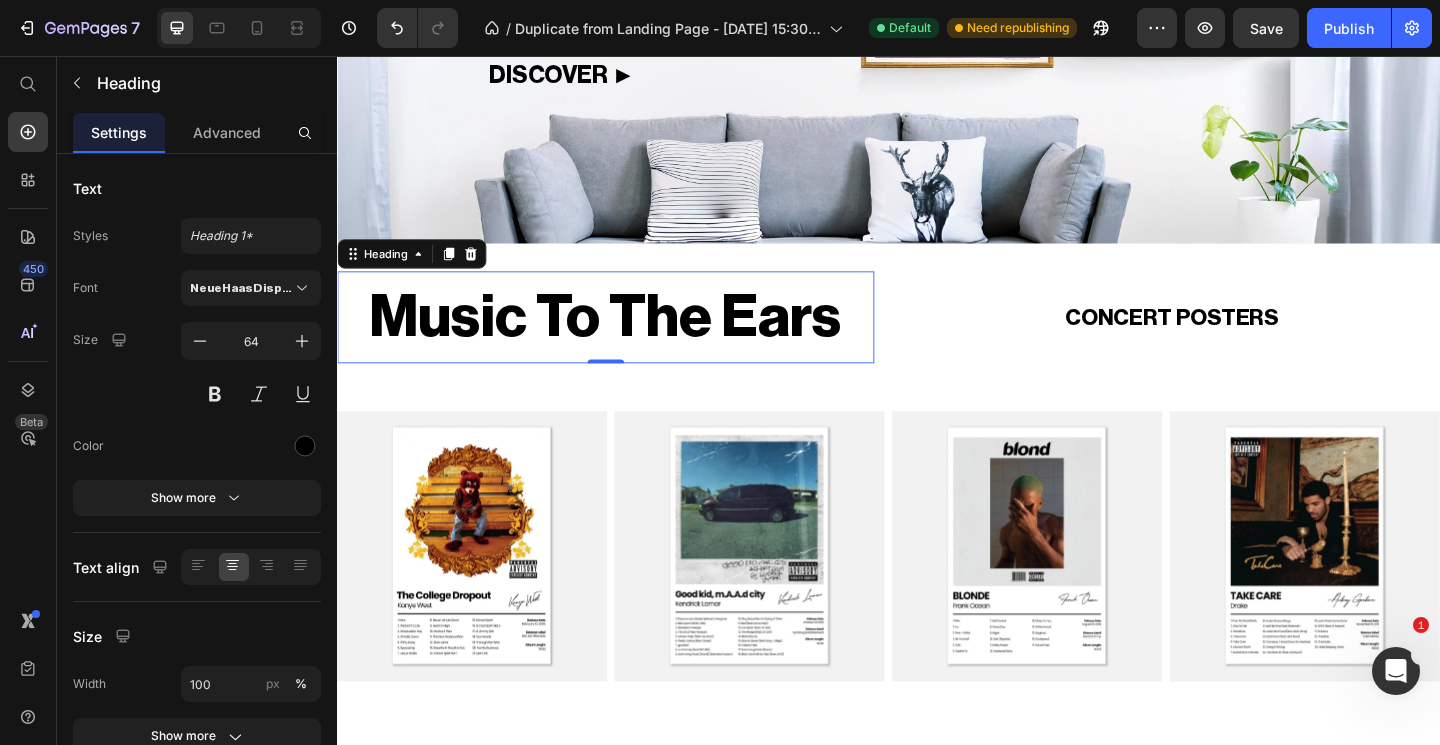 copy on "NeueHaasDisplayBold" 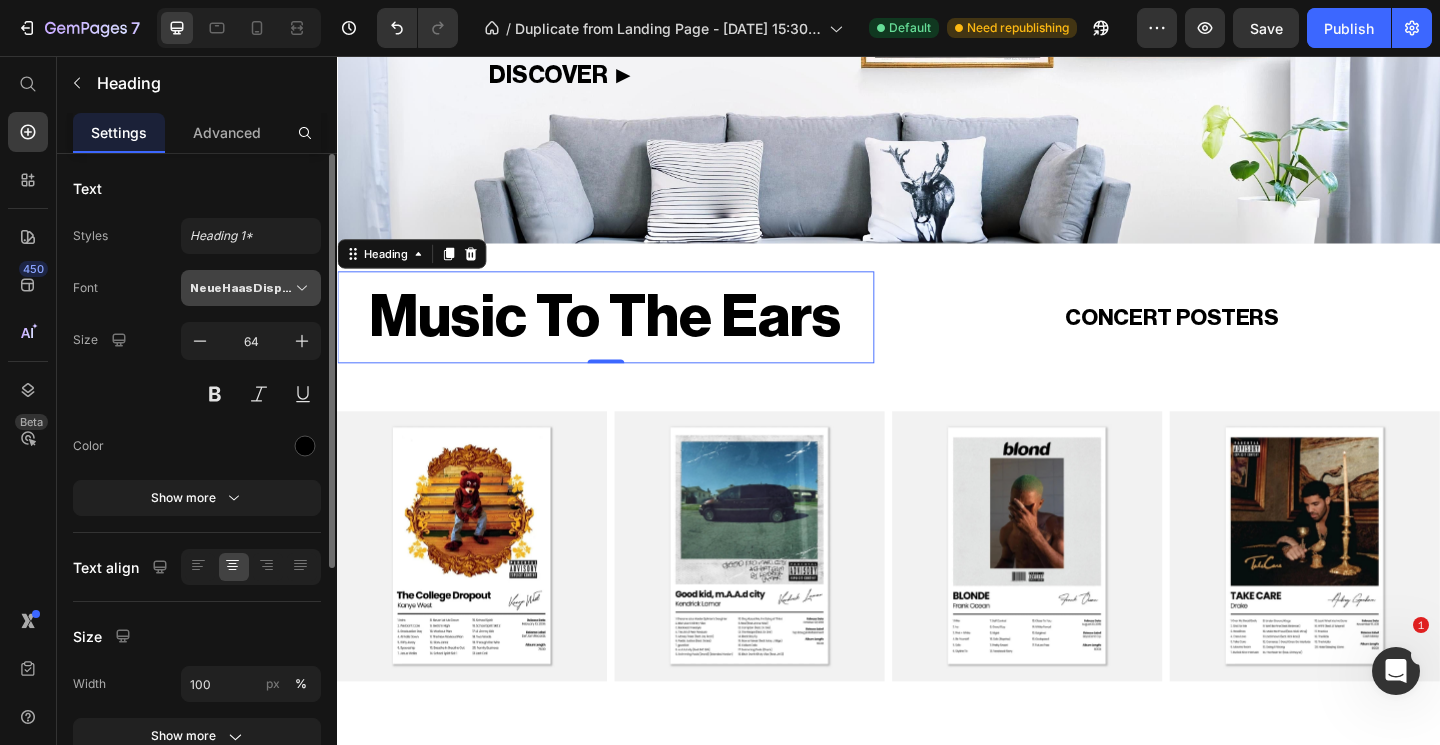click on "NeueHaasDisplayBold" at bounding box center [241, 288] 